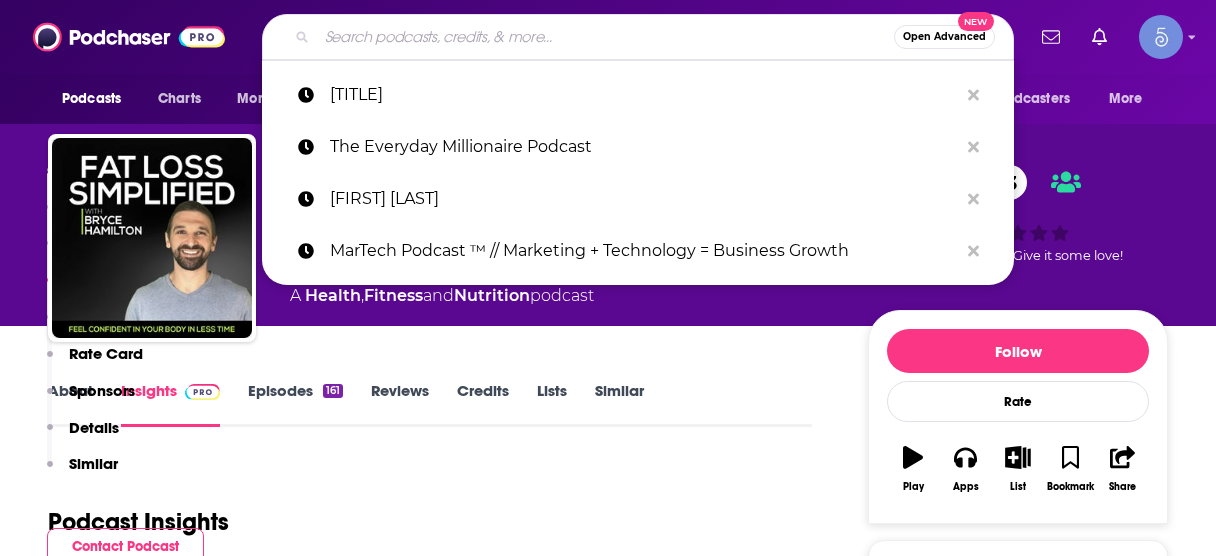 scroll, scrollTop: 1717, scrollLeft: 0, axis: vertical 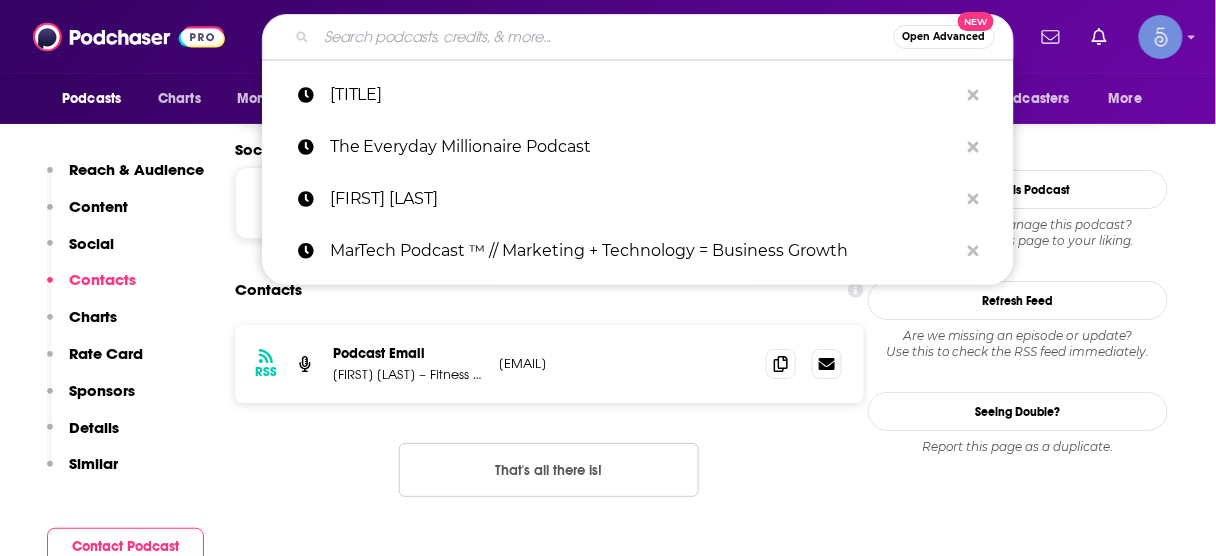 type on "Metabolic Balance Stories" 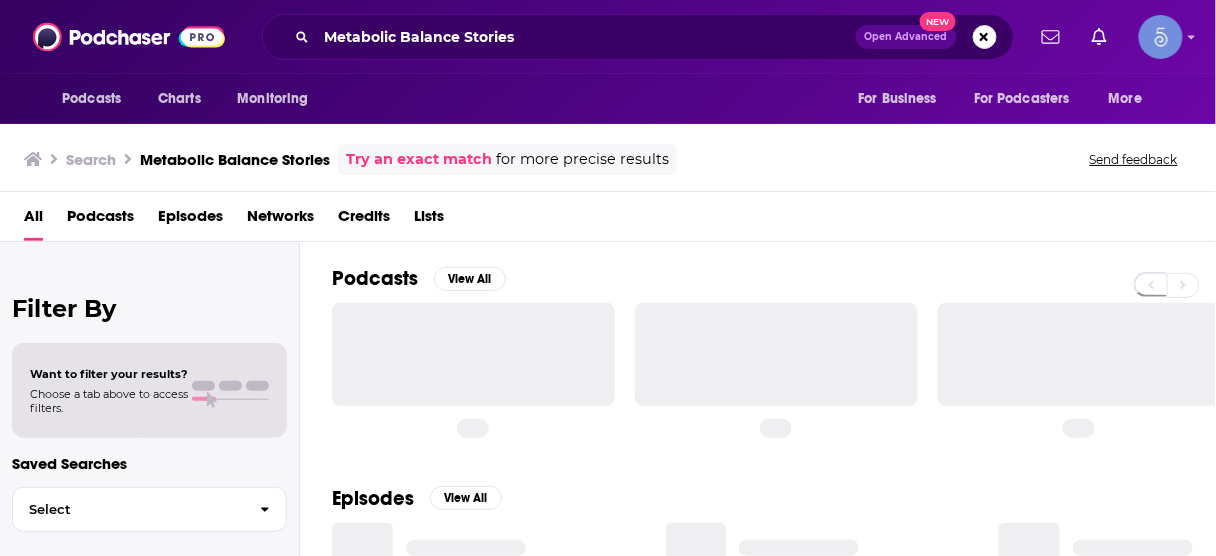 scroll, scrollTop: 0, scrollLeft: 0, axis: both 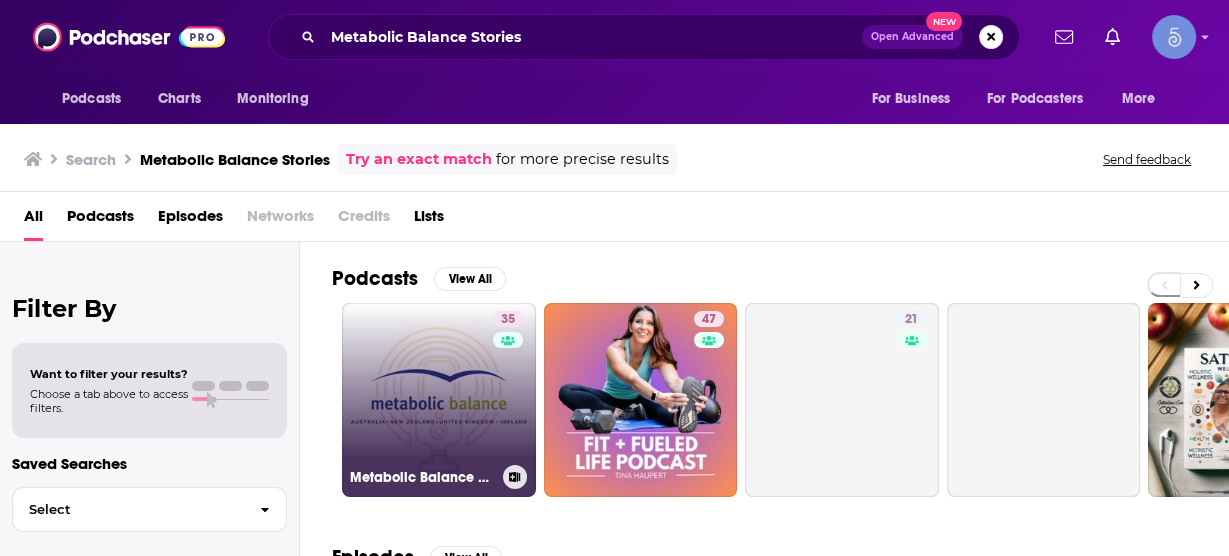 click on "35 Metabolic Balance Stories" at bounding box center [439, 400] 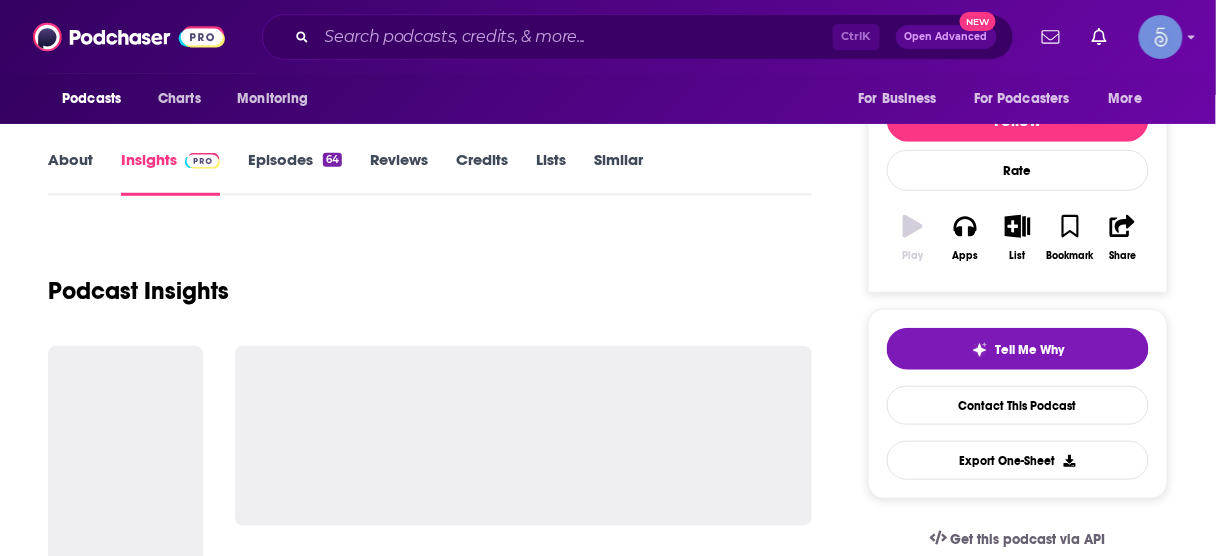 scroll, scrollTop: 240, scrollLeft: 0, axis: vertical 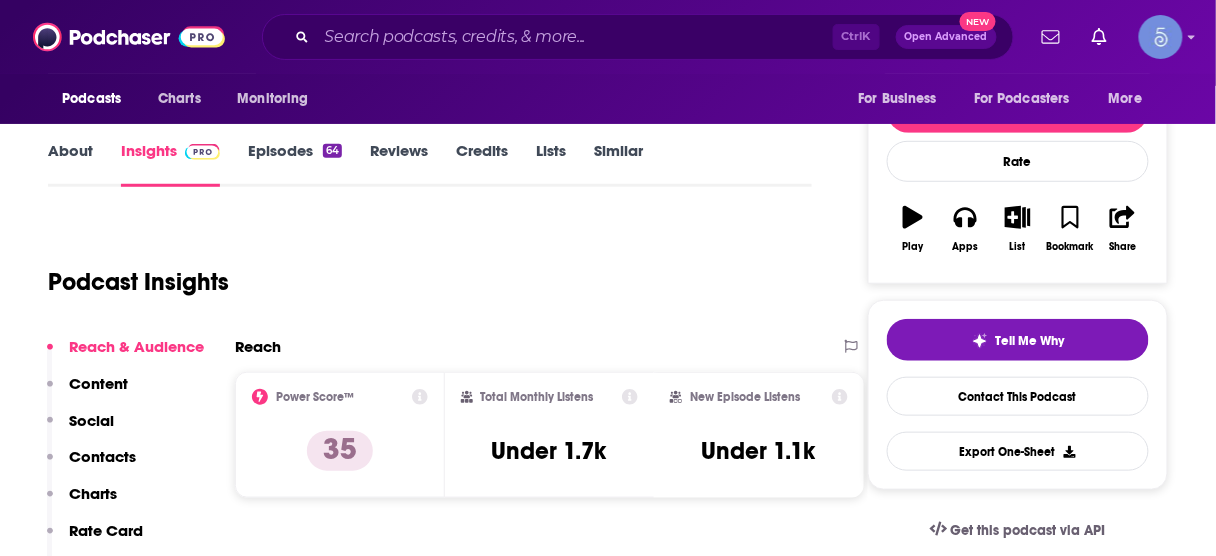 click on "Contacts" at bounding box center [102, 456] 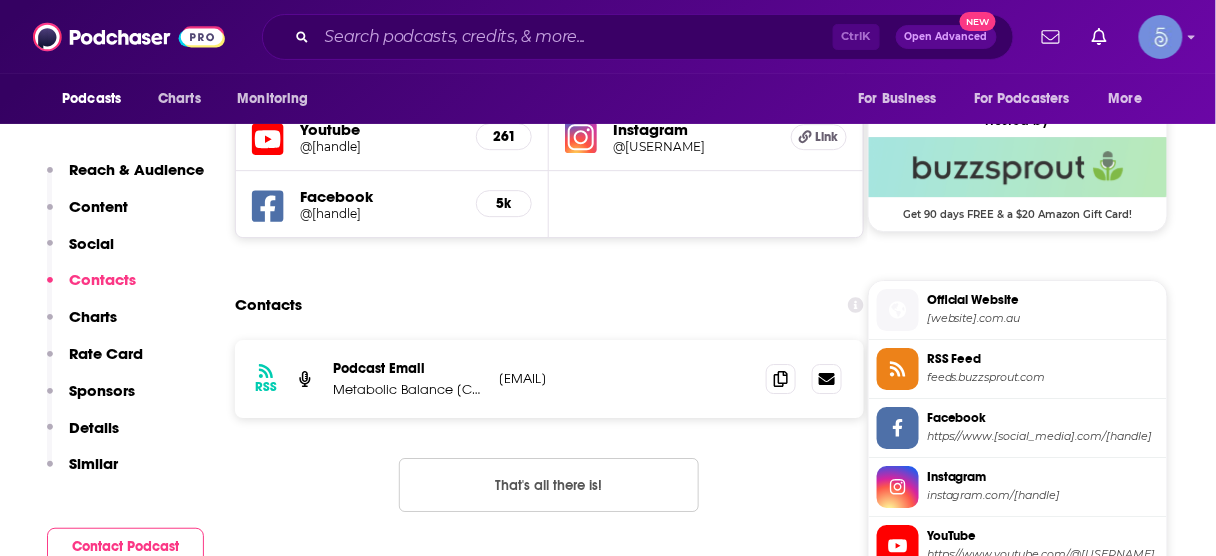 scroll, scrollTop: 1445, scrollLeft: 0, axis: vertical 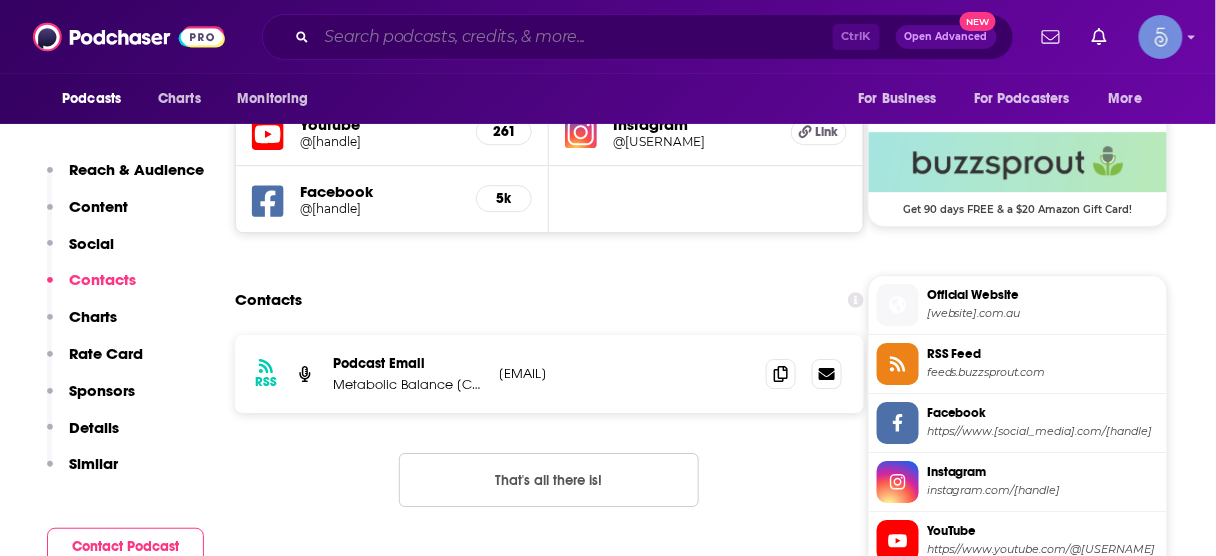 click at bounding box center [575, 37] 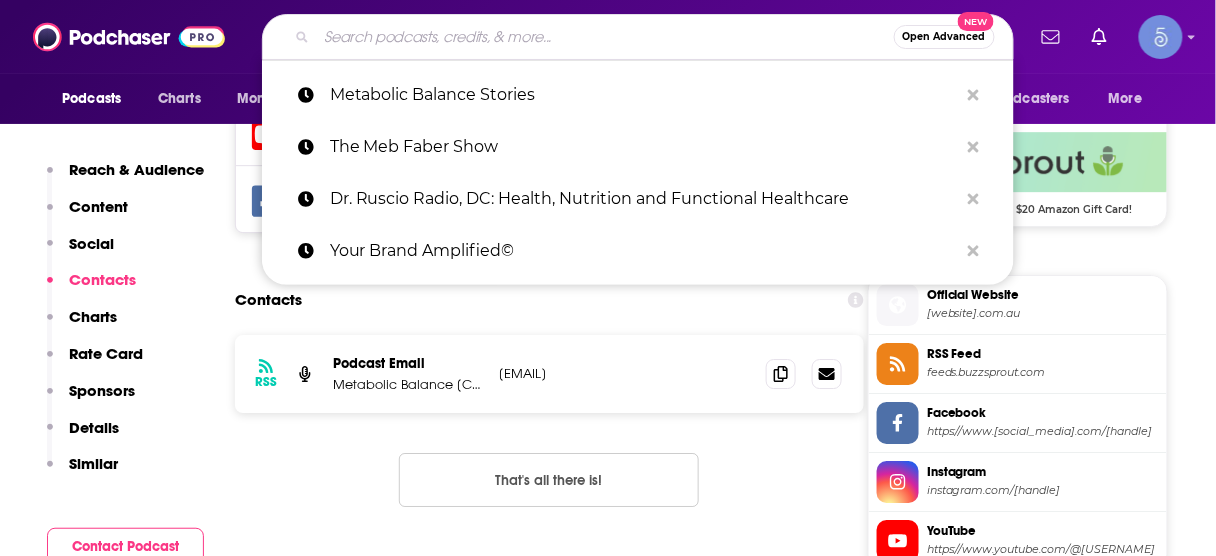 paste on "The MetPro Method: Transform Your Body with Fitness and Wellness Coaching Secrets" 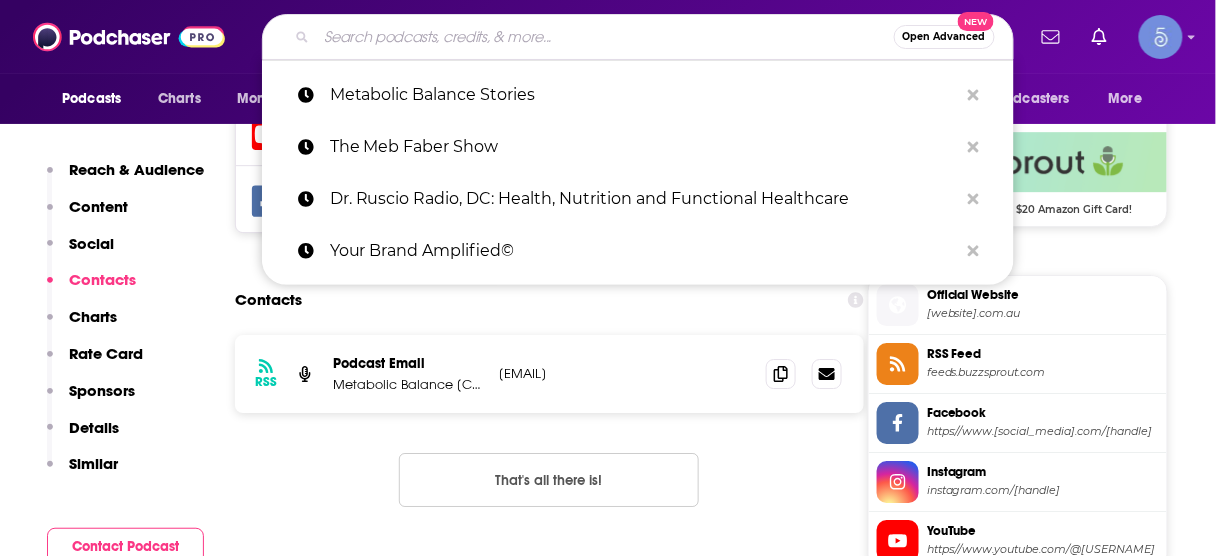 type on "The MetPro Method: Transform Your Body with Fitness and Wellness Coaching Secrets" 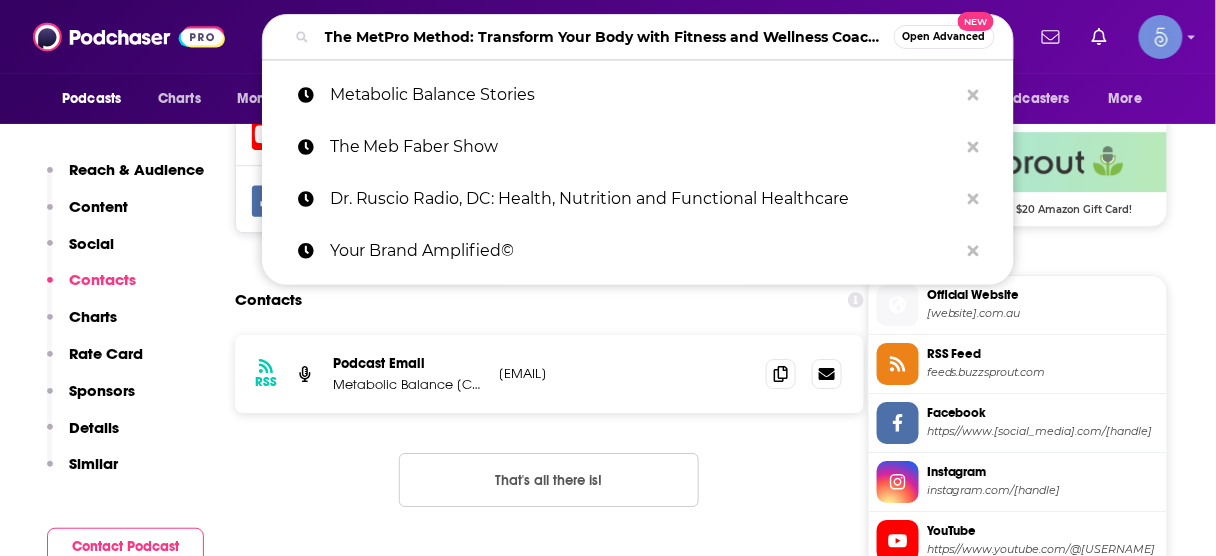 scroll, scrollTop: 0, scrollLeft: 113, axis: horizontal 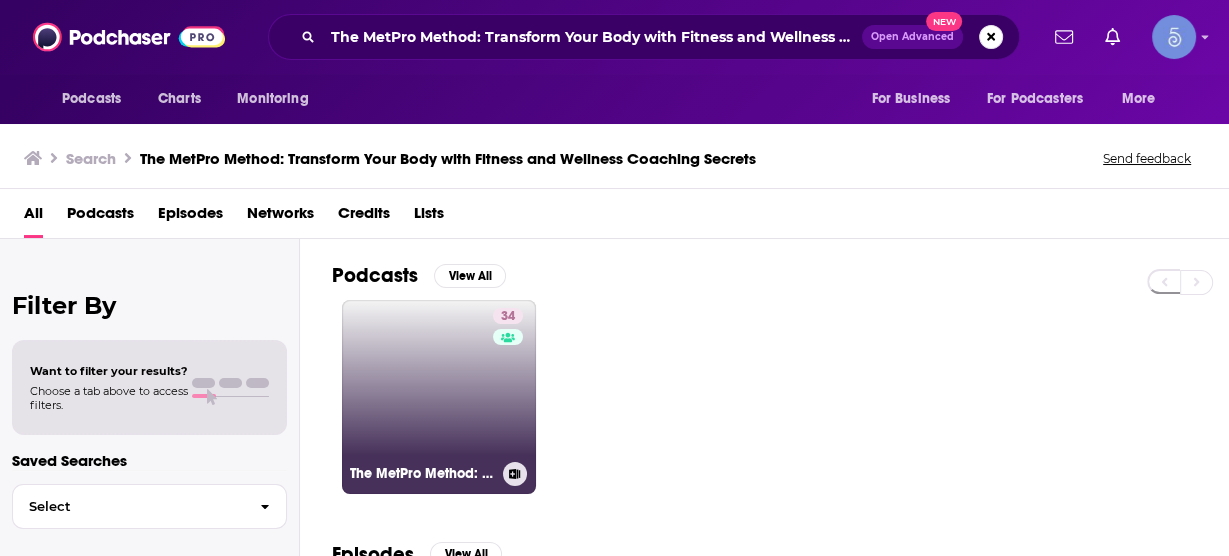 click on "[NUMBER] The [TITLE] with Fitness and Wellness Coaching Secrets" at bounding box center [439, 397] 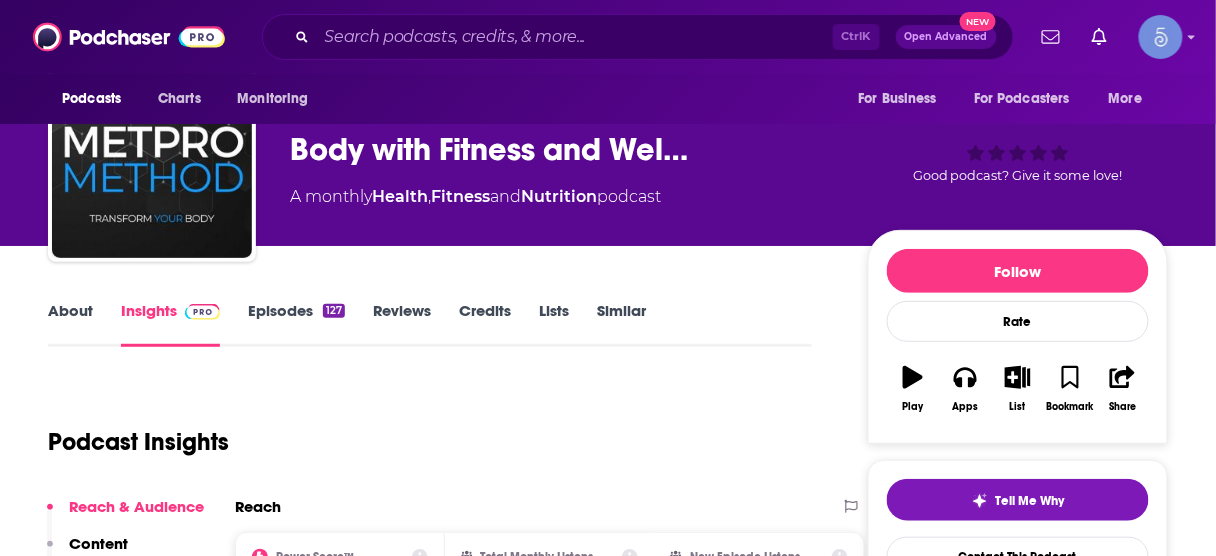 scroll, scrollTop: 0, scrollLeft: 0, axis: both 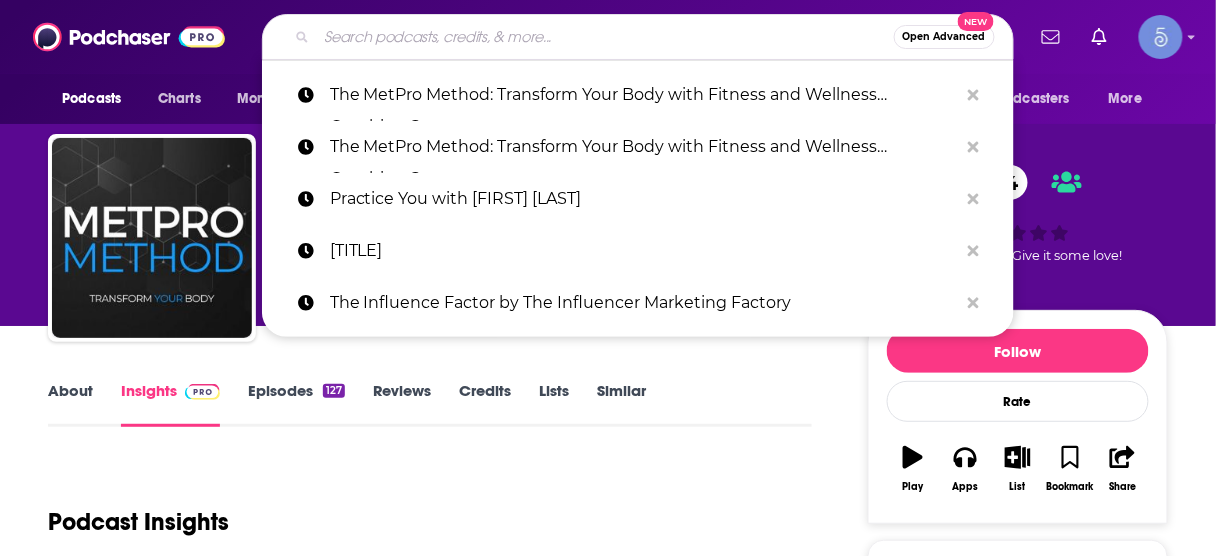 click at bounding box center [605, 37] 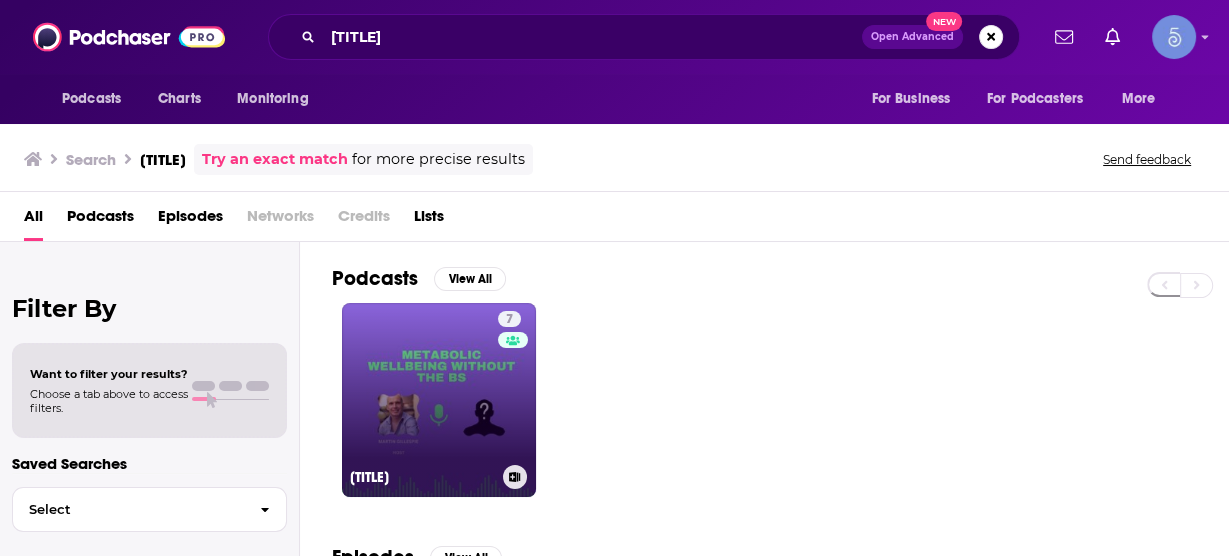 click on "[NUMBER] [TITLE]" at bounding box center [439, 400] 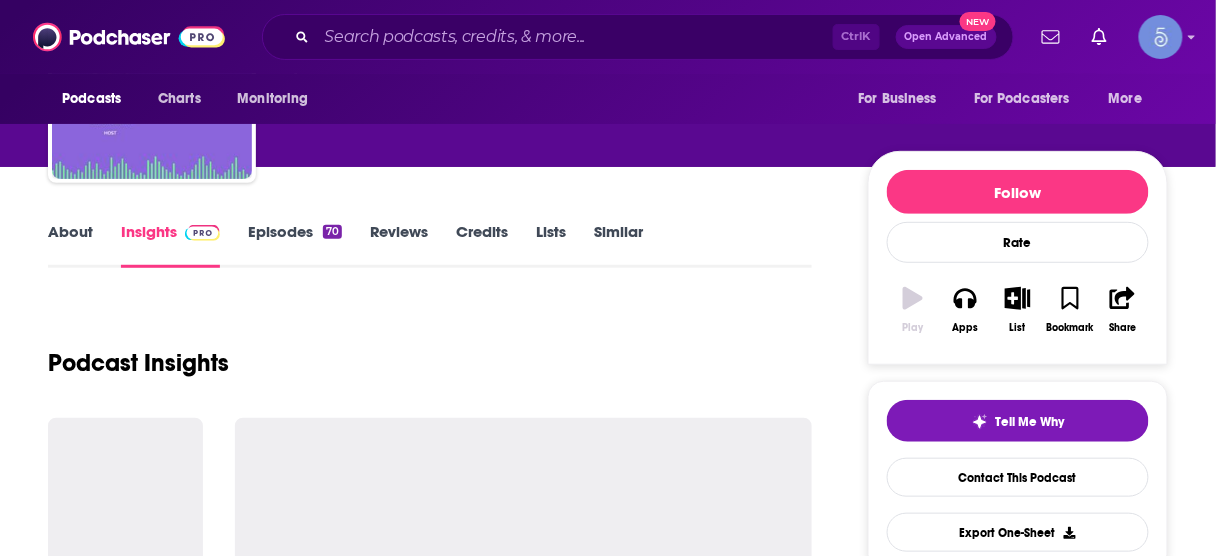 scroll, scrollTop: 160, scrollLeft: 0, axis: vertical 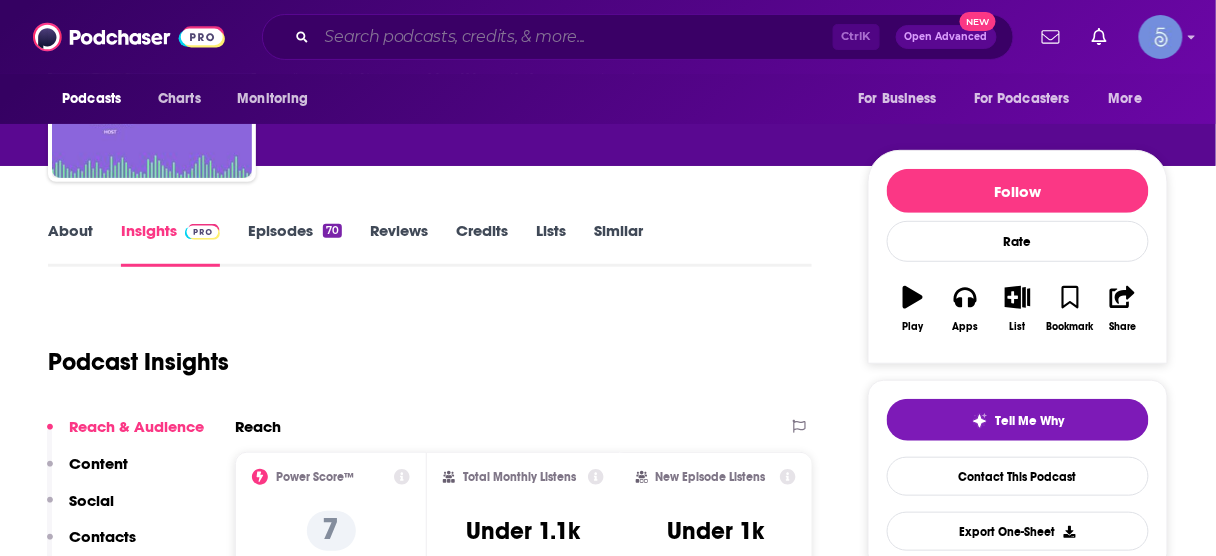 click at bounding box center [575, 37] 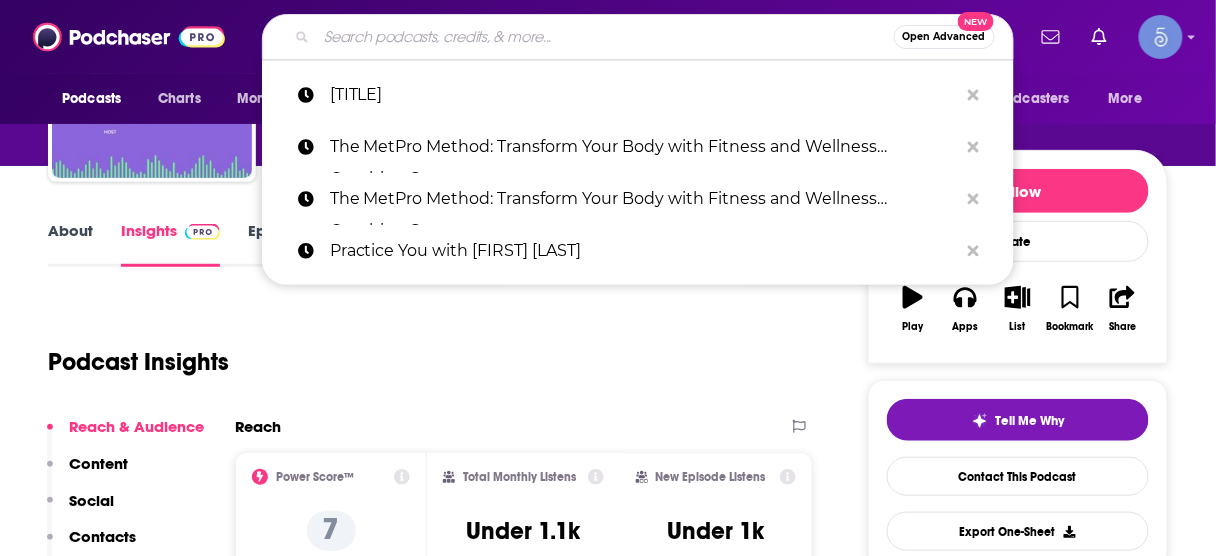 paste on "Feminine Frequency Podcast" 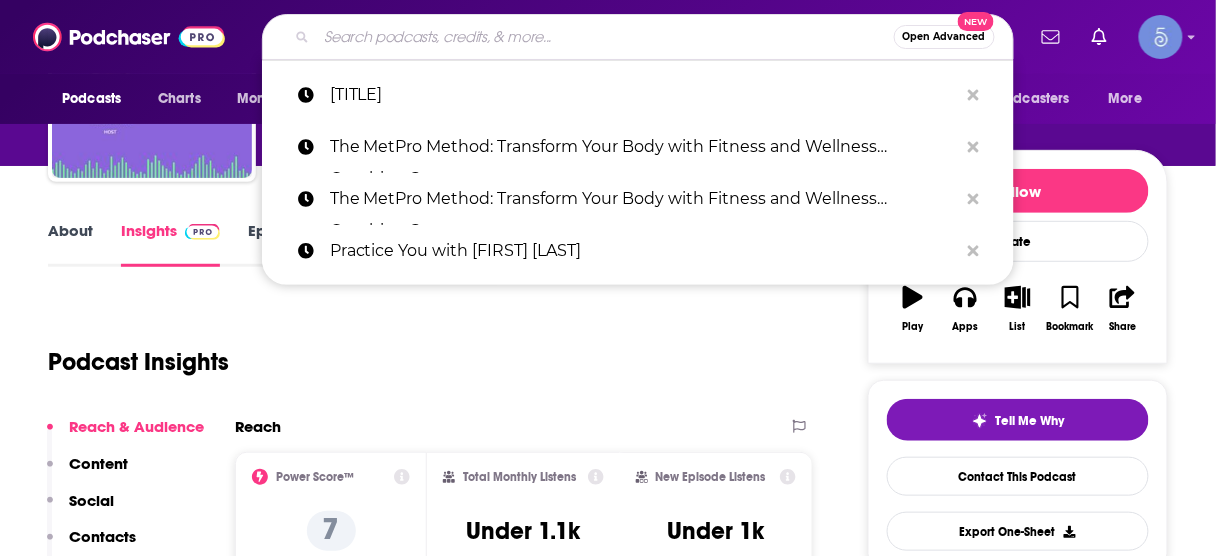 type on "Feminine Frequency Podcast" 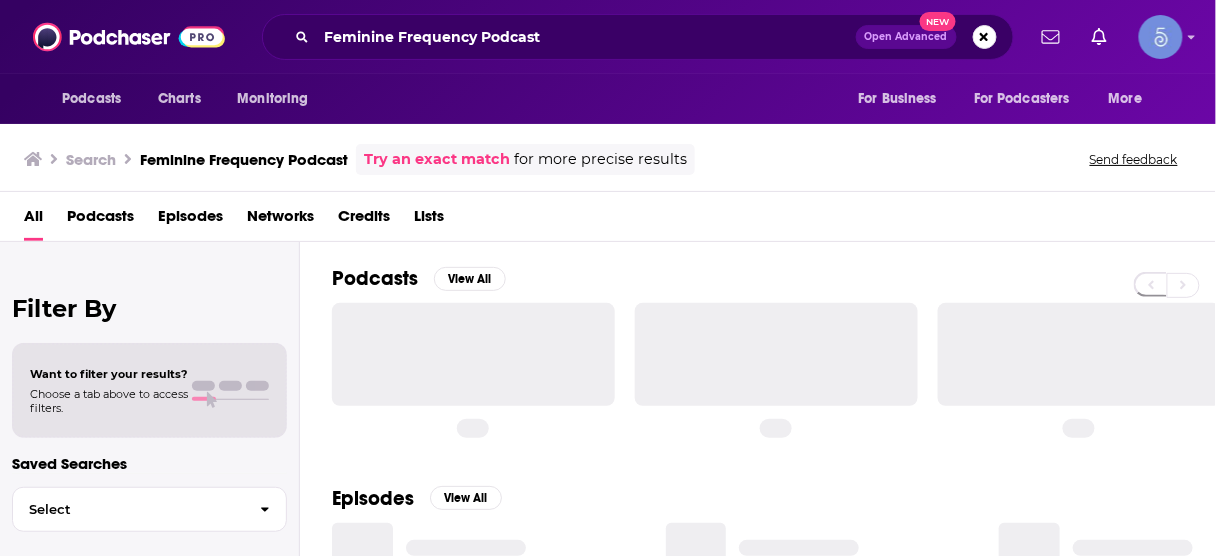scroll, scrollTop: 0, scrollLeft: 0, axis: both 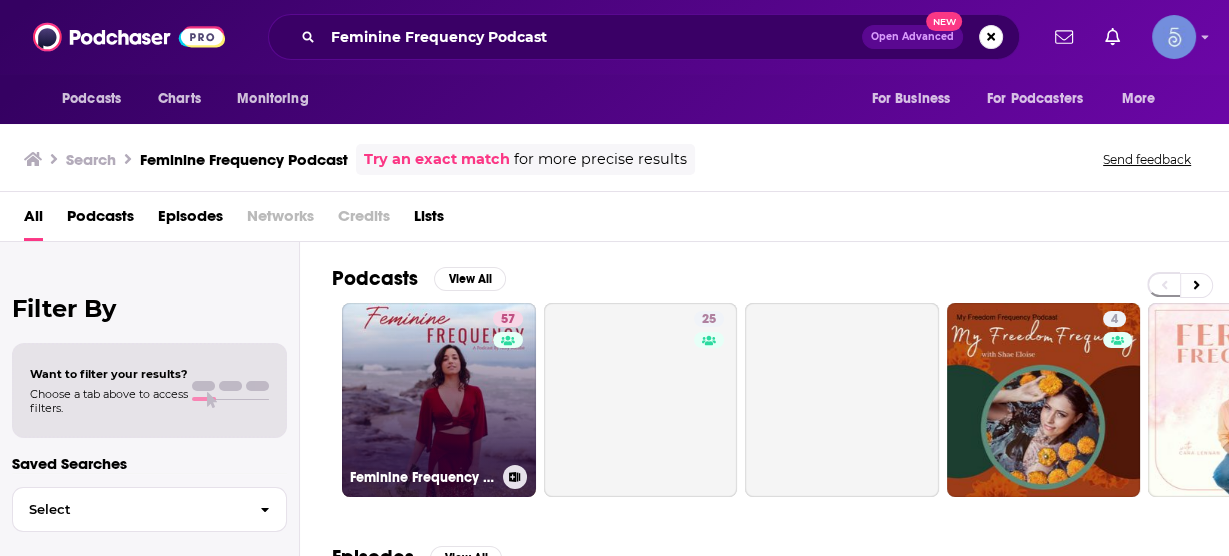 click on "57 Feminine Frequency Podcast" at bounding box center (439, 400) 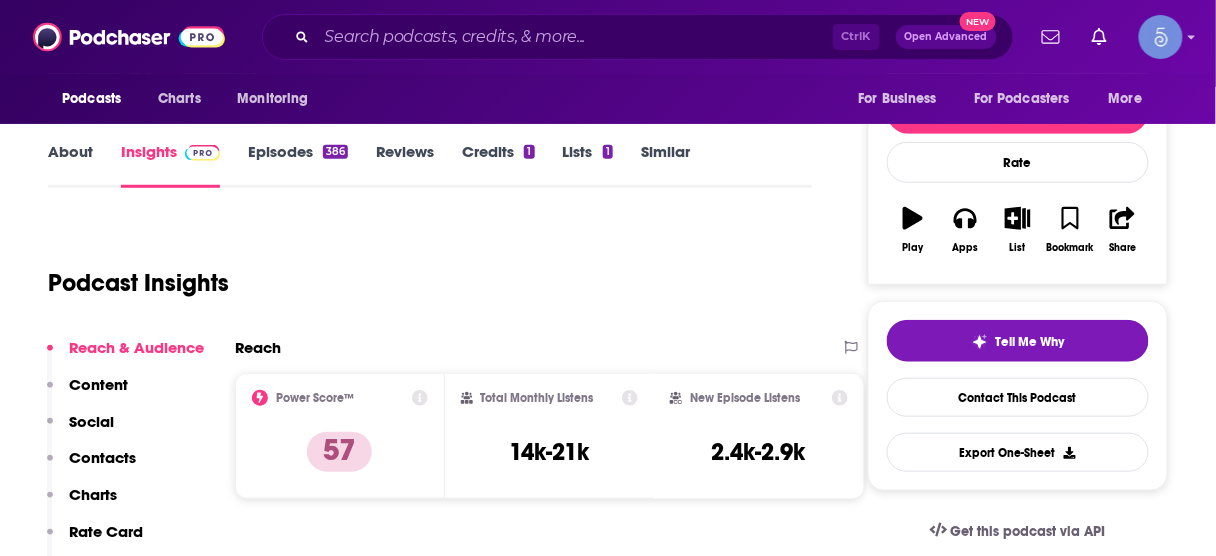 scroll, scrollTop: 240, scrollLeft: 0, axis: vertical 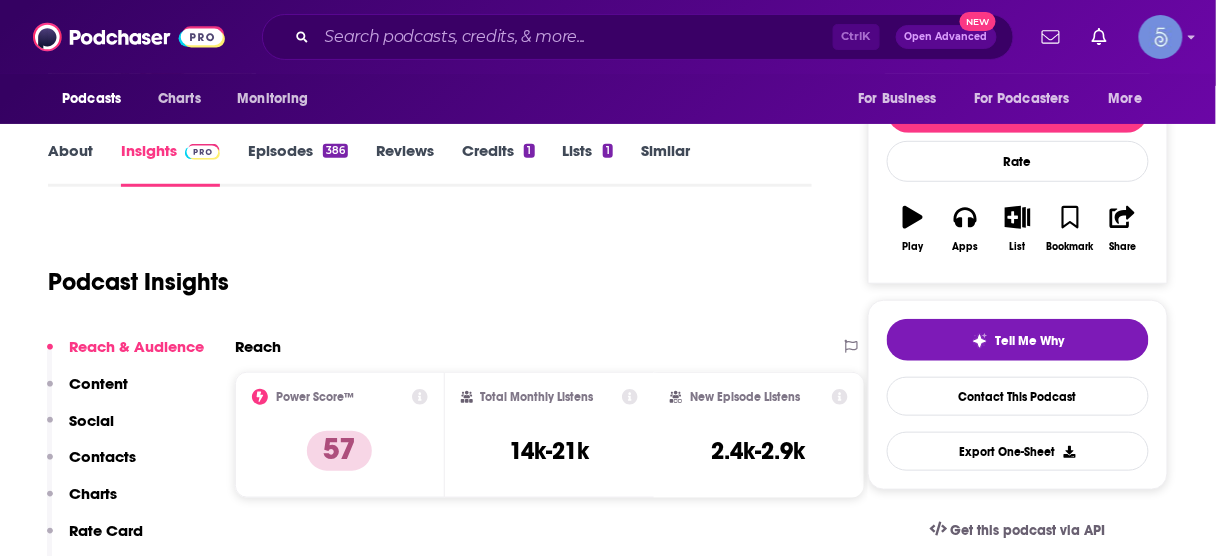 click on "Contacts" at bounding box center (102, 456) 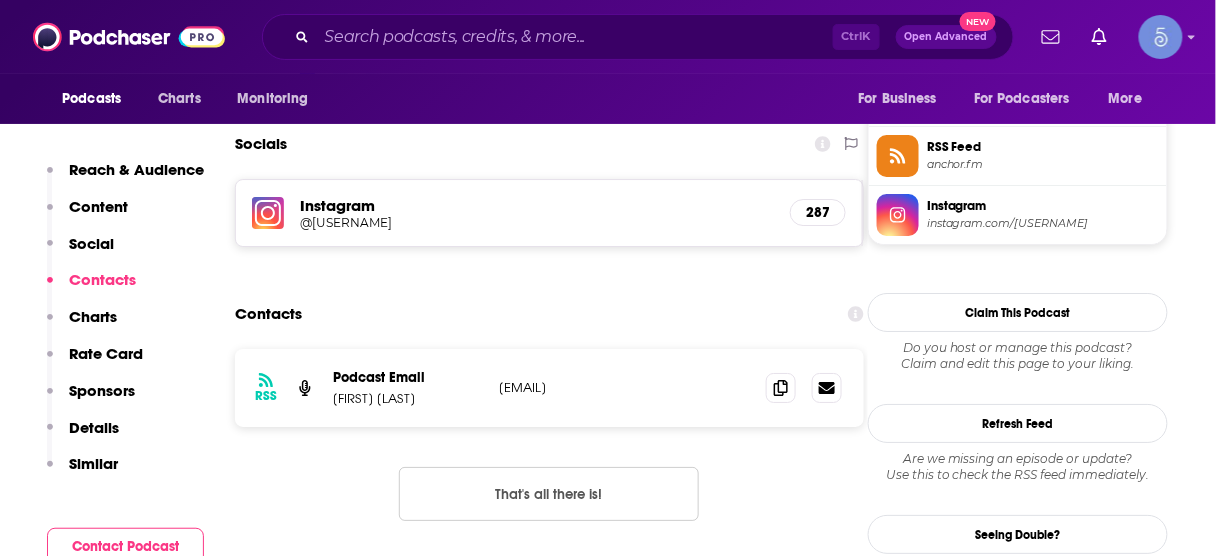 scroll, scrollTop: 1644, scrollLeft: 0, axis: vertical 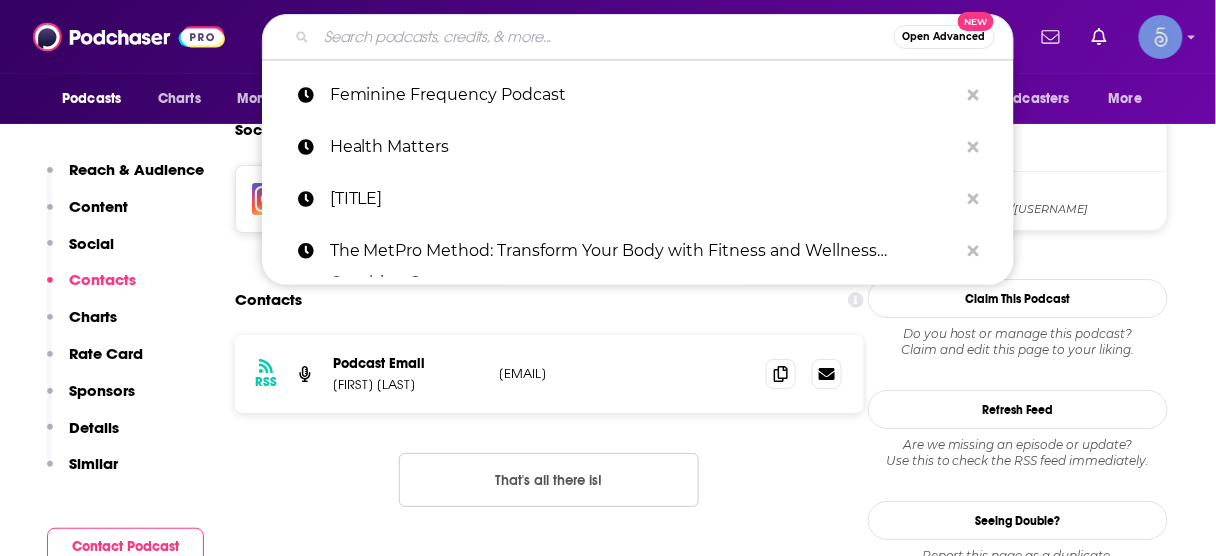 click at bounding box center [605, 37] 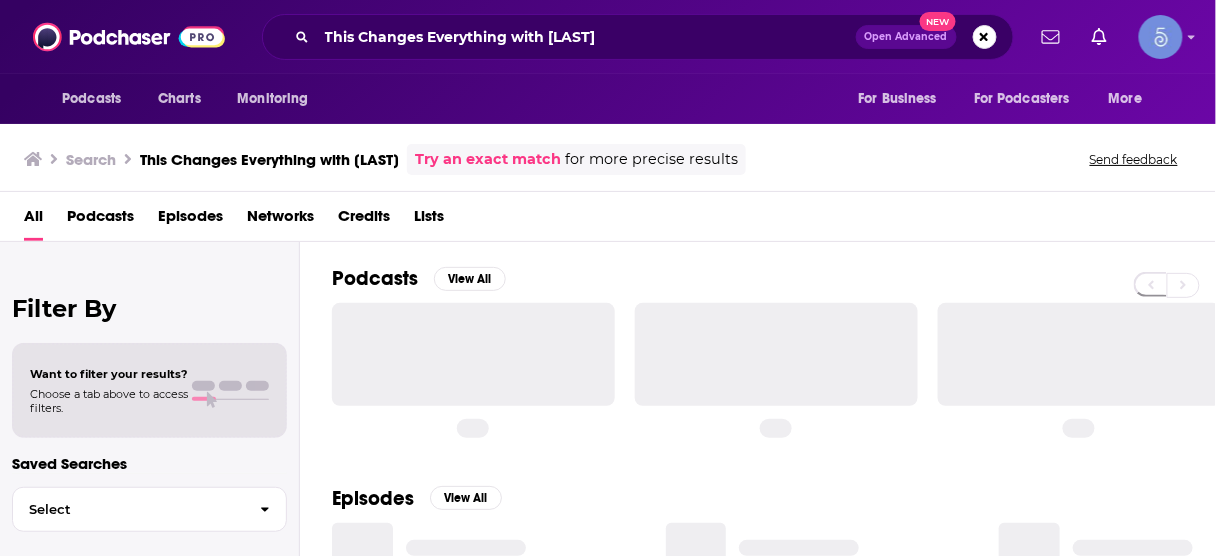 scroll, scrollTop: 0, scrollLeft: 0, axis: both 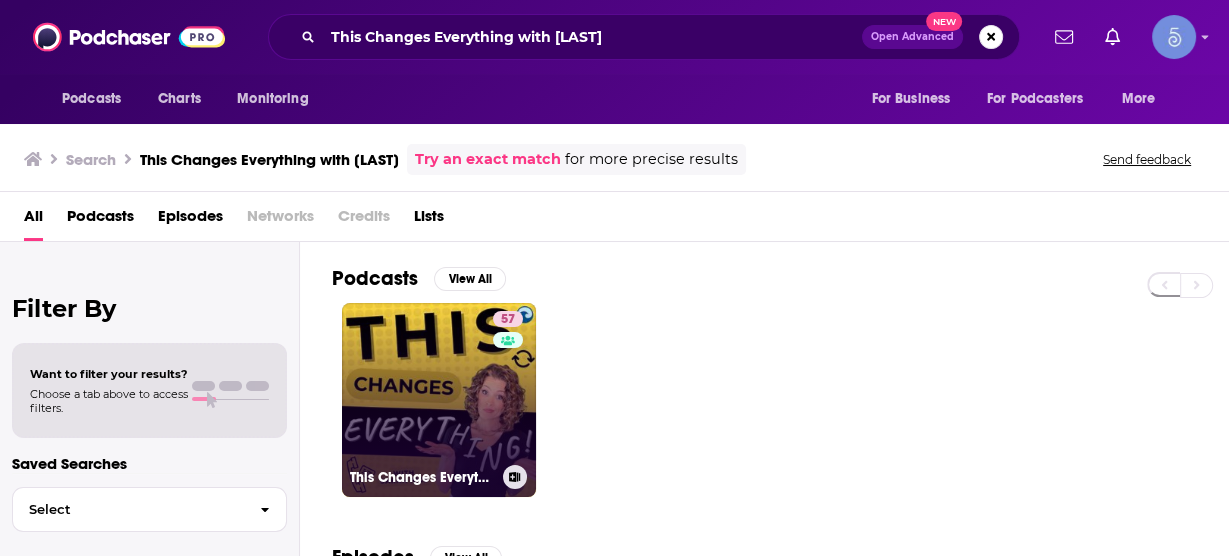 click on "[NUMBER] This Changes Everything with [LAST]" at bounding box center (439, 400) 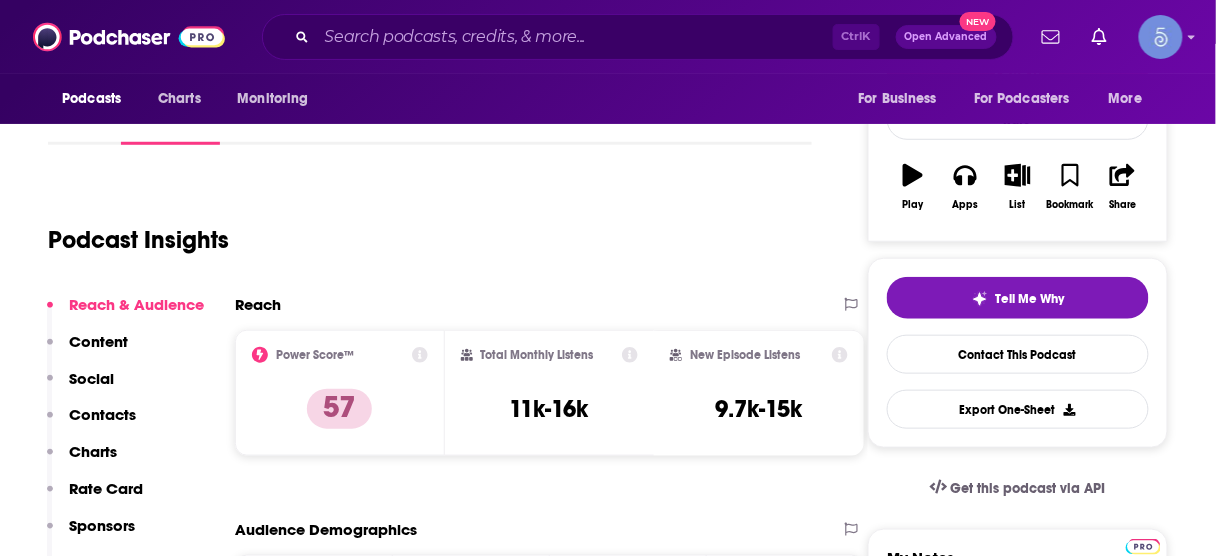 scroll, scrollTop: 320, scrollLeft: 0, axis: vertical 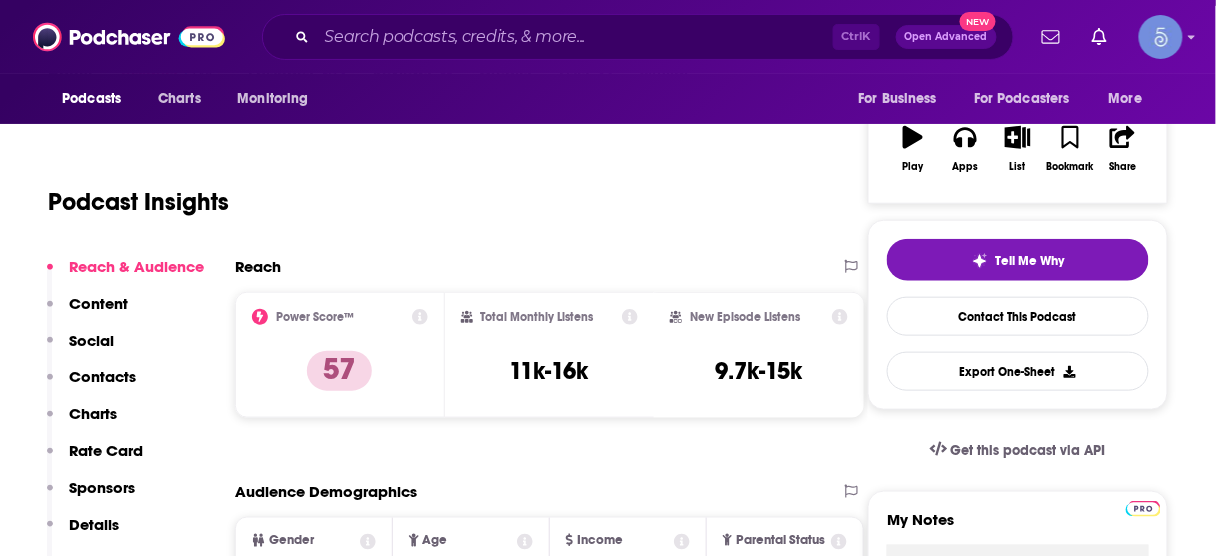 click on "Contacts" at bounding box center (102, 376) 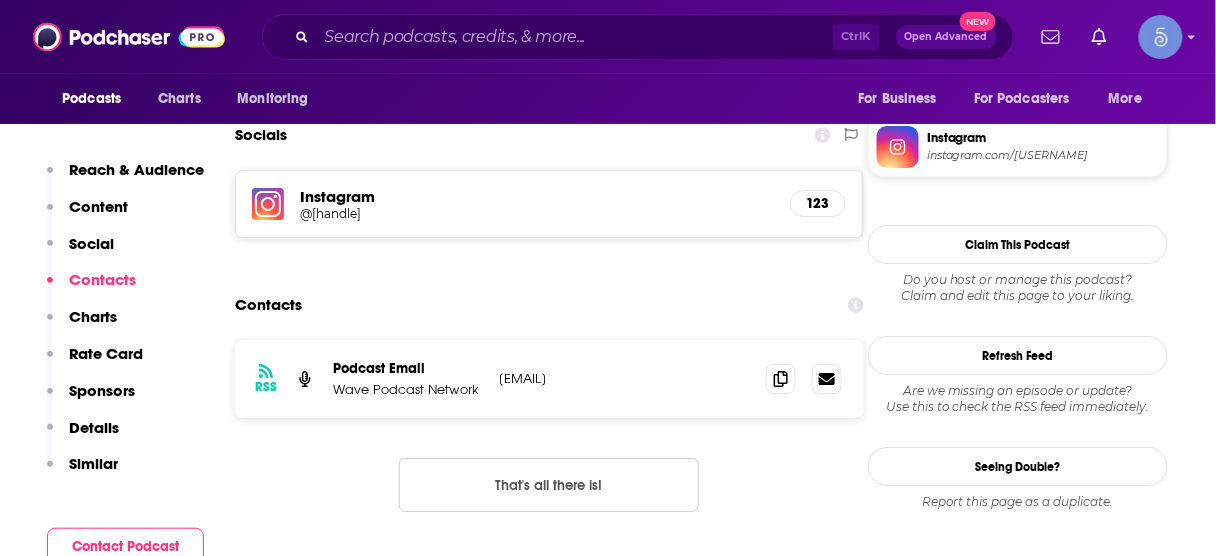scroll, scrollTop: 1644, scrollLeft: 0, axis: vertical 